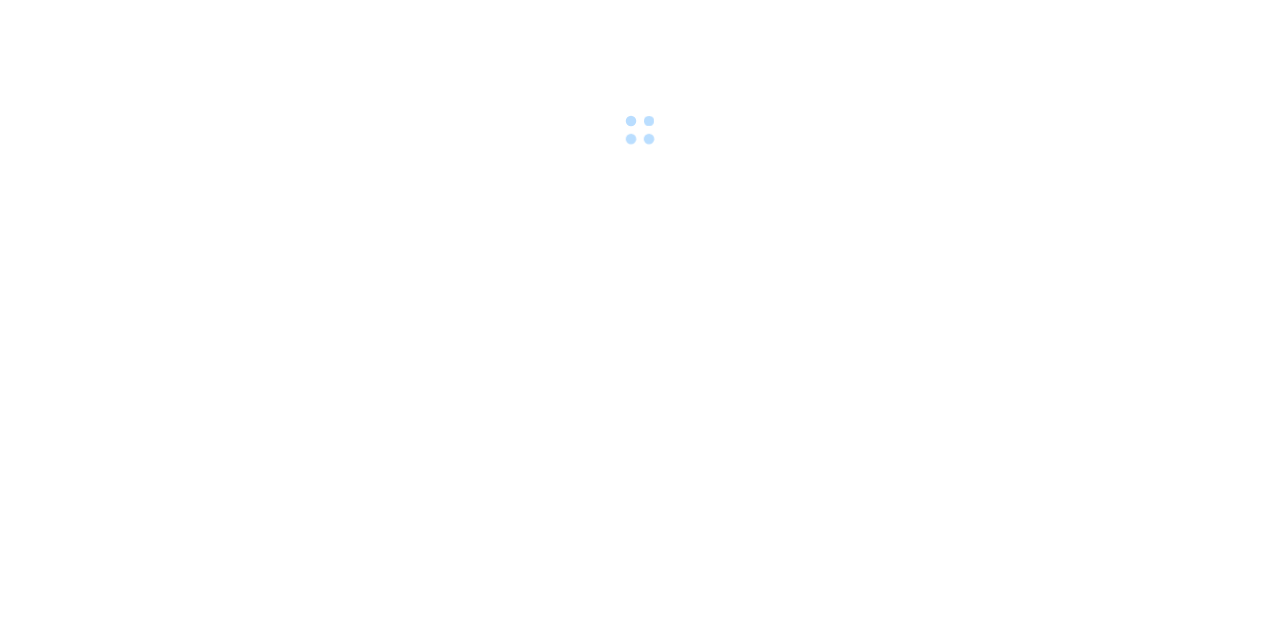 scroll, scrollTop: 0, scrollLeft: 0, axis: both 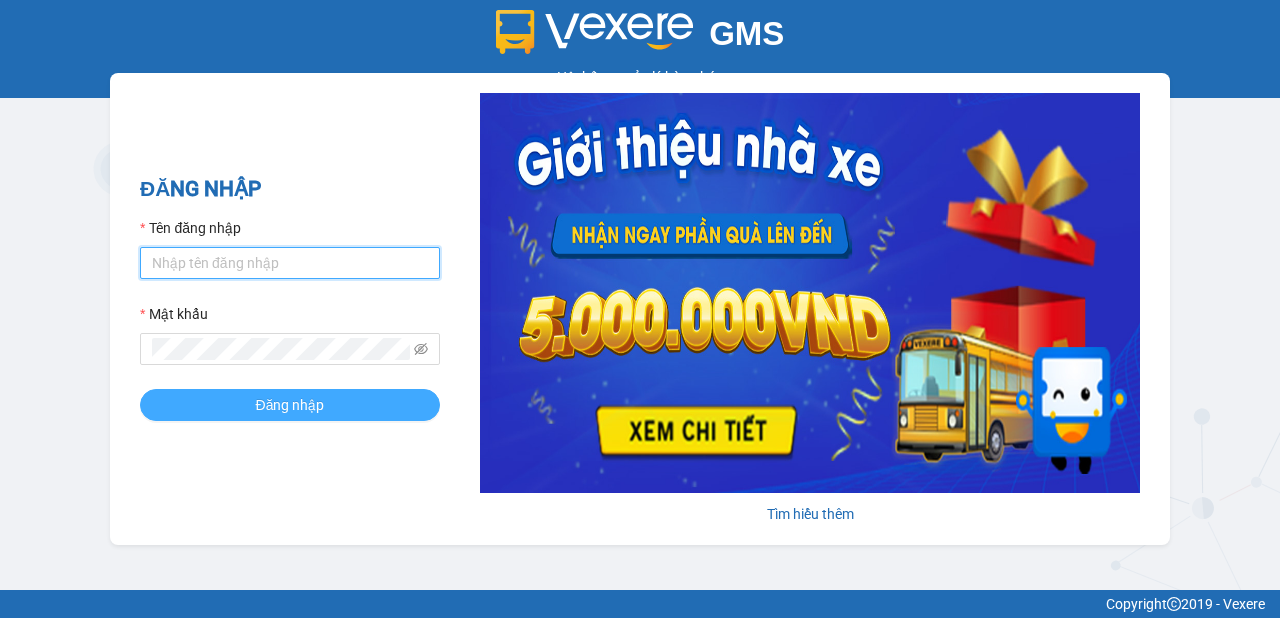 type on "minh.vinhthanhsoctrang" 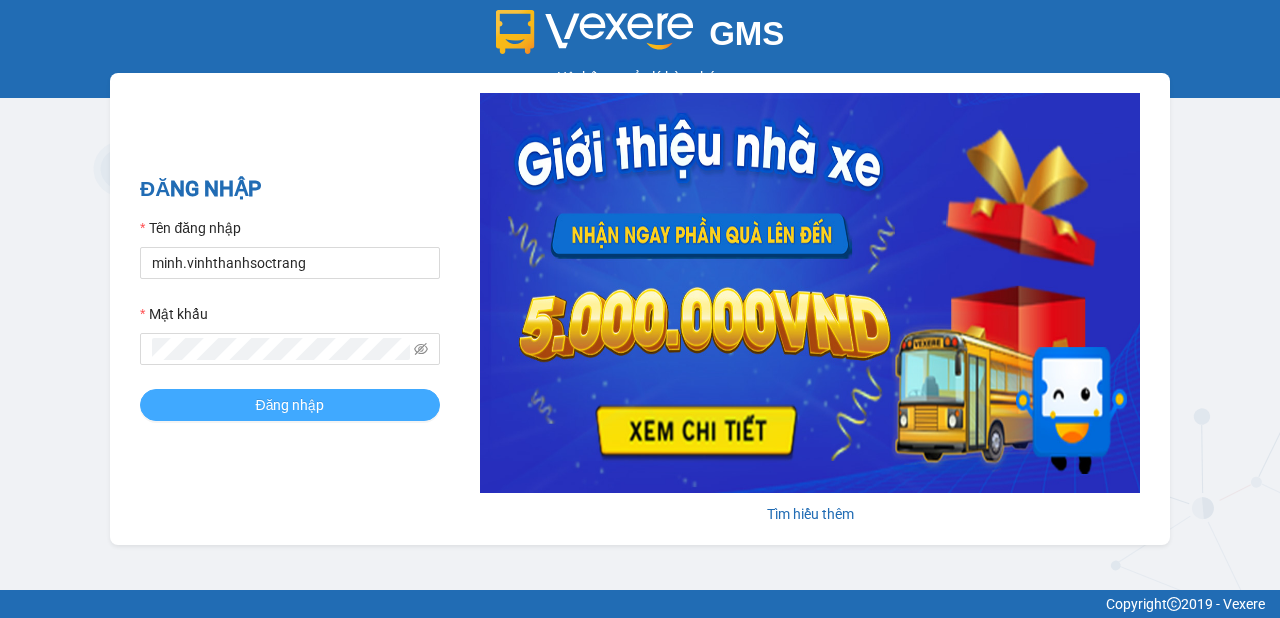 click on "Đăng nhập" at bounding box center [290, 405] 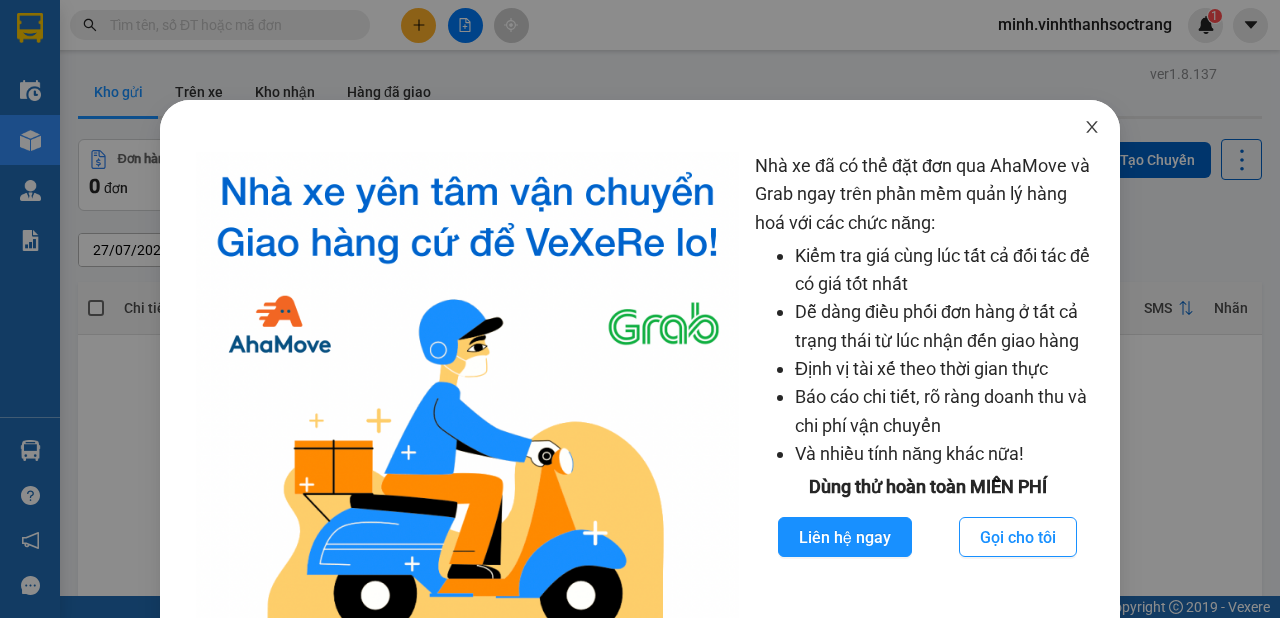 click 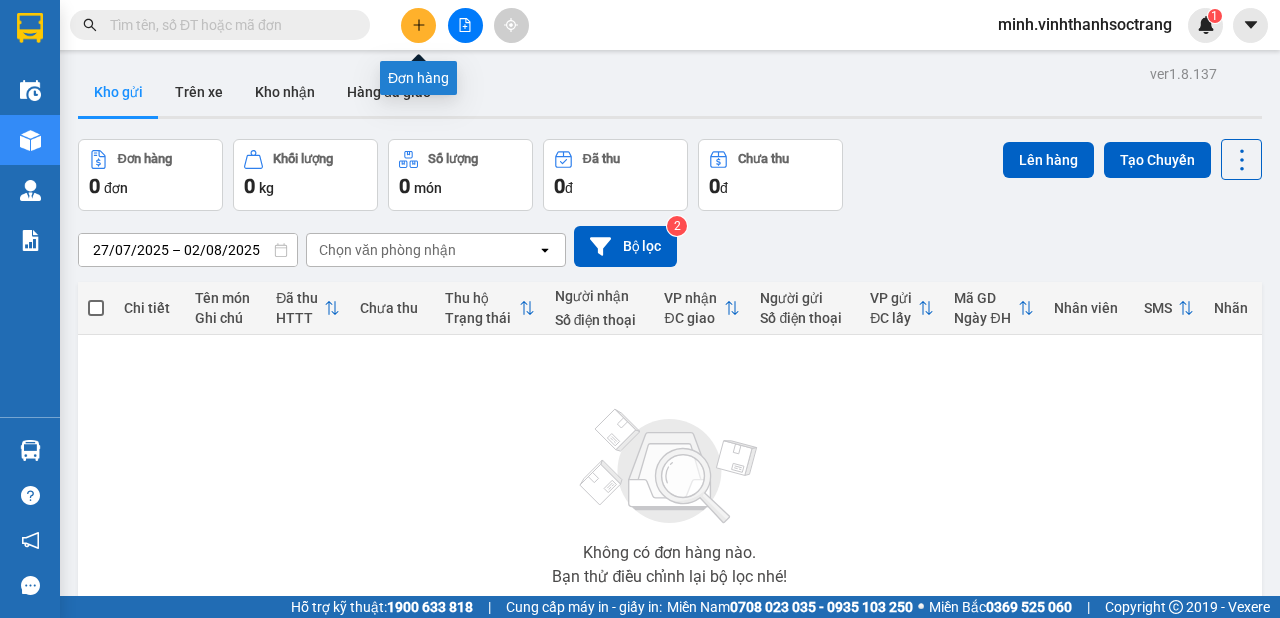 click 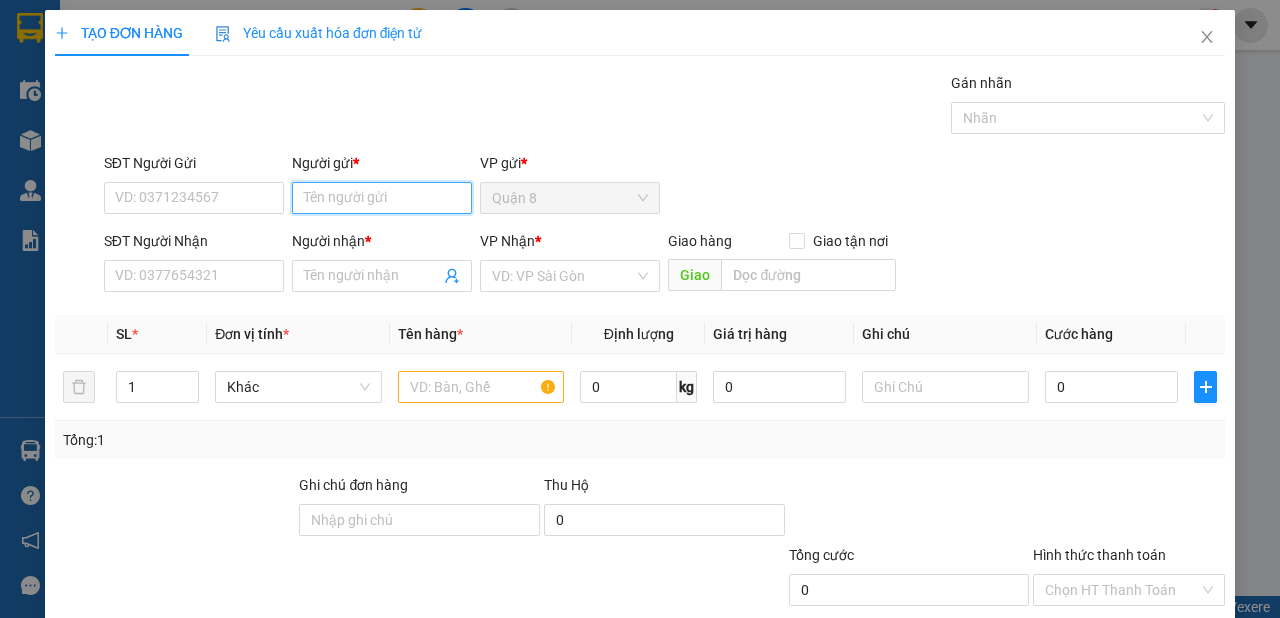 drag, startPoint x: 408, startPoint y: 200, endPoint x: 497, endPoint y: 136, distance: 109.62208 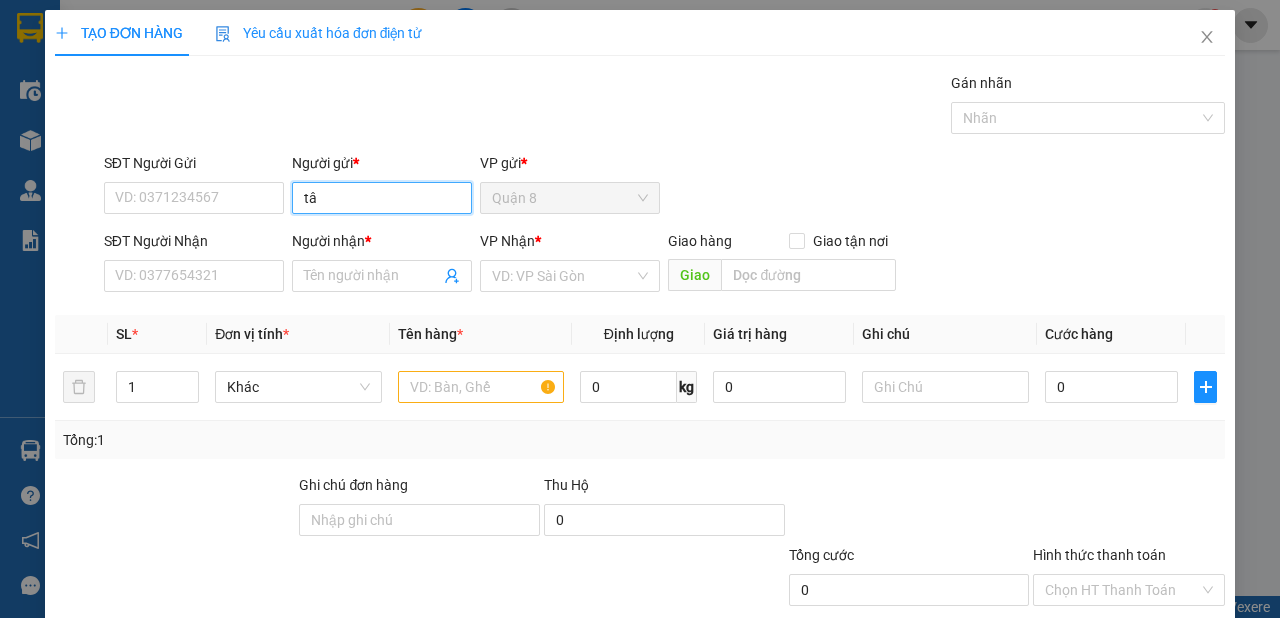 type on "t" 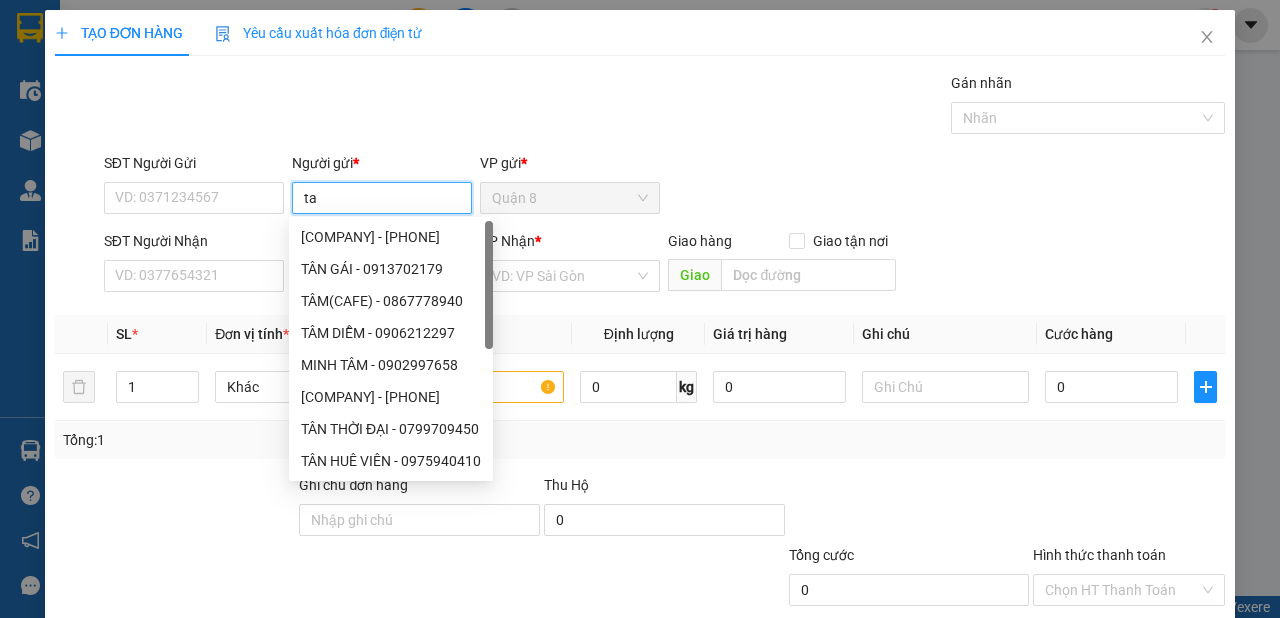 type on "t" 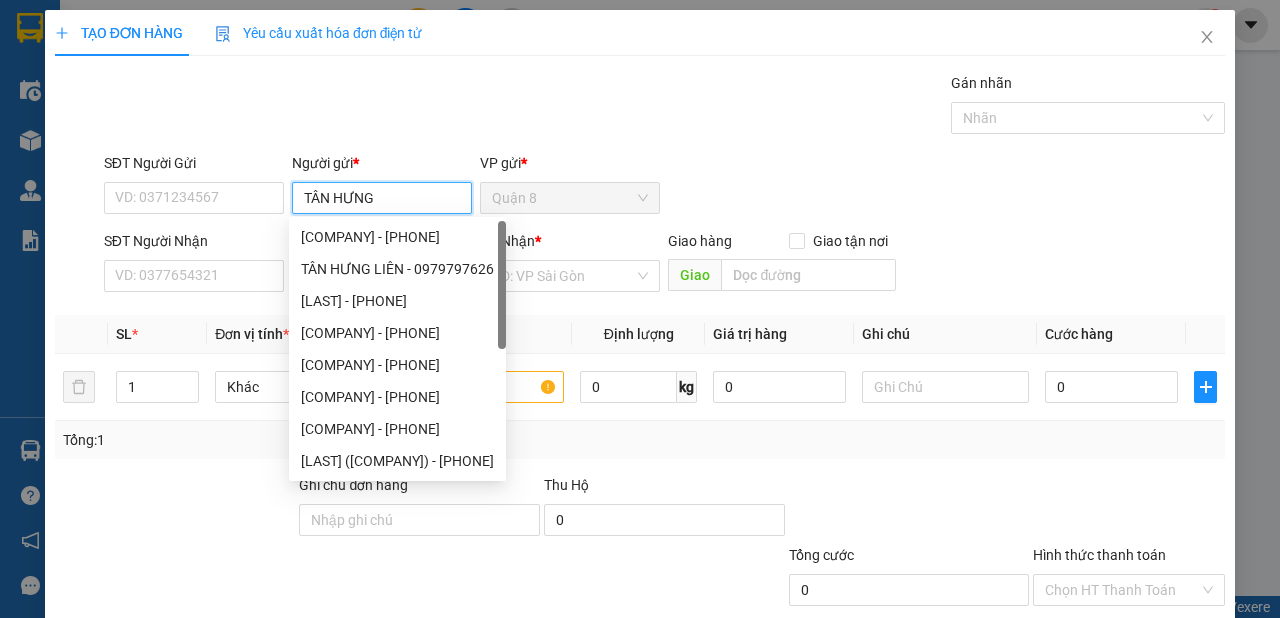 type on "TÂN HƯNG" 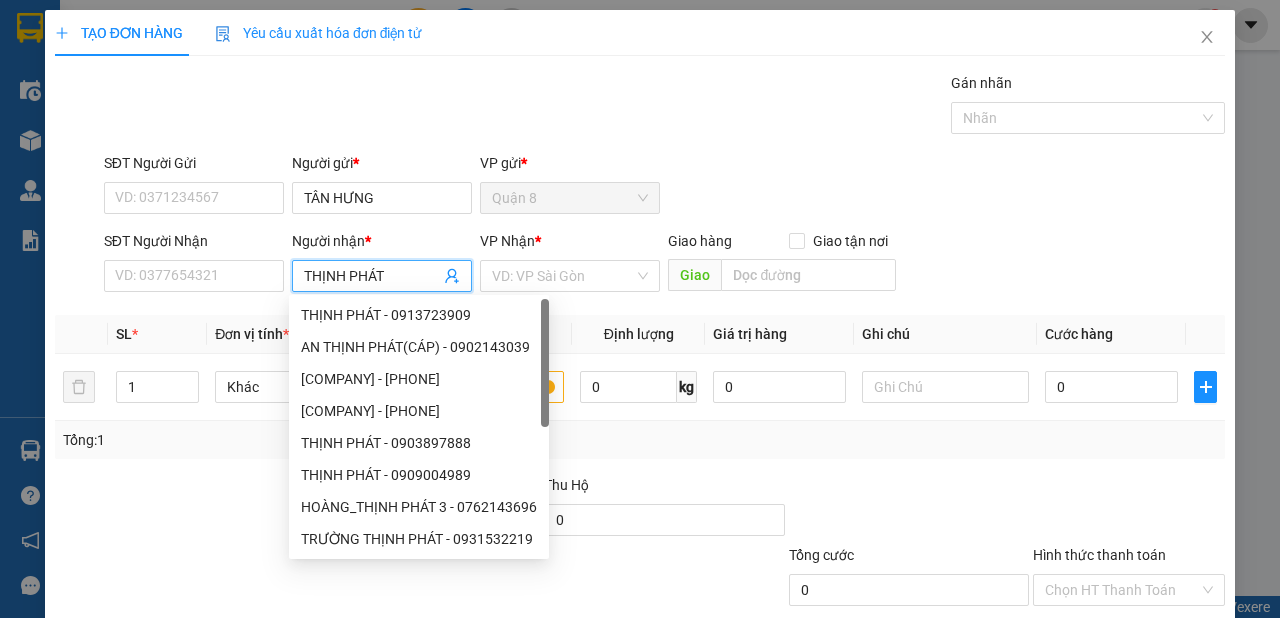 type on "THỊNH PHÁT" 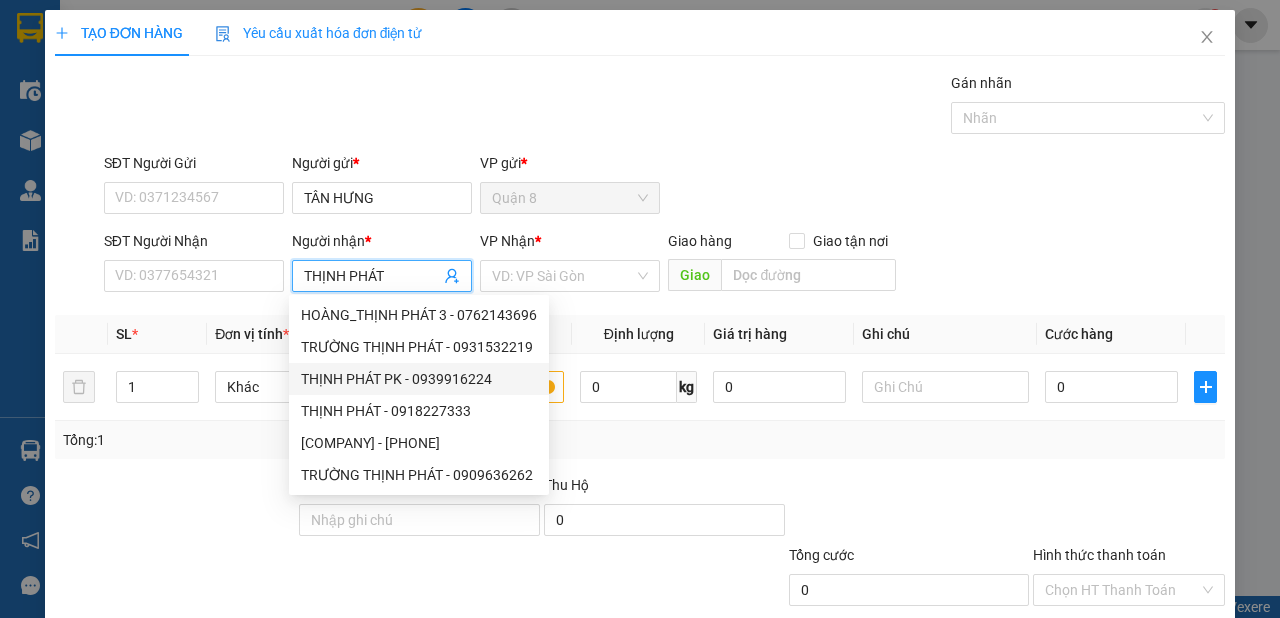click on "THỊNH PHÁT PK - 0939916224" at bounding box center (419, 379) 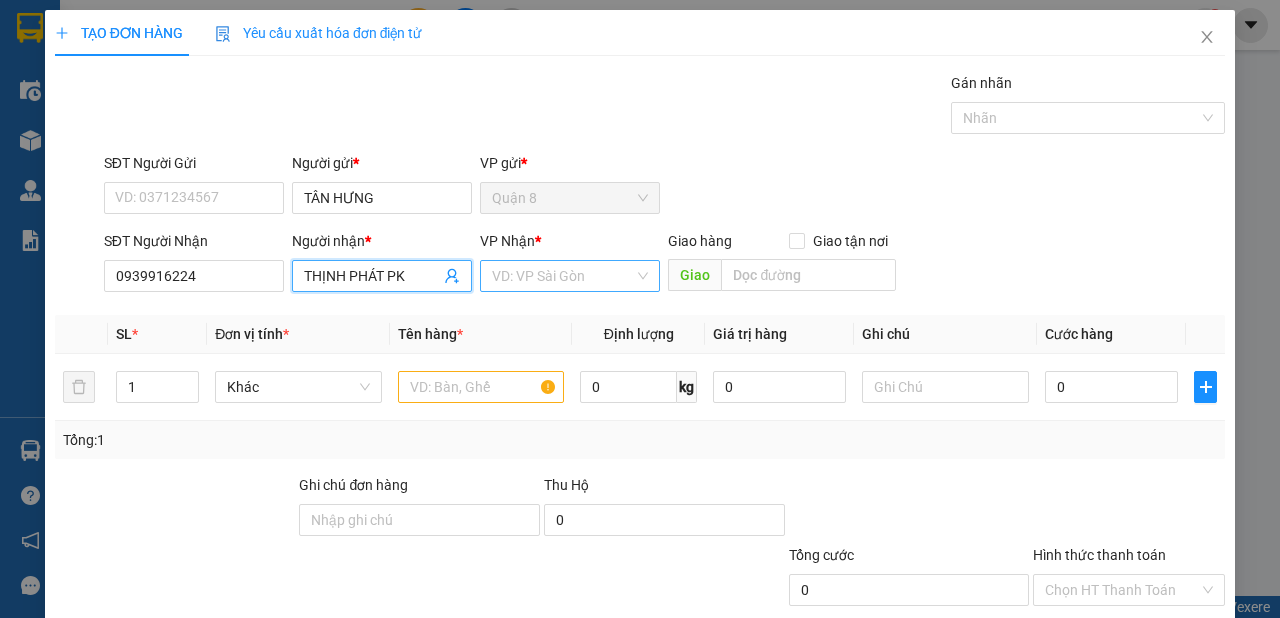 type on "THỊNH PHÁT PK" 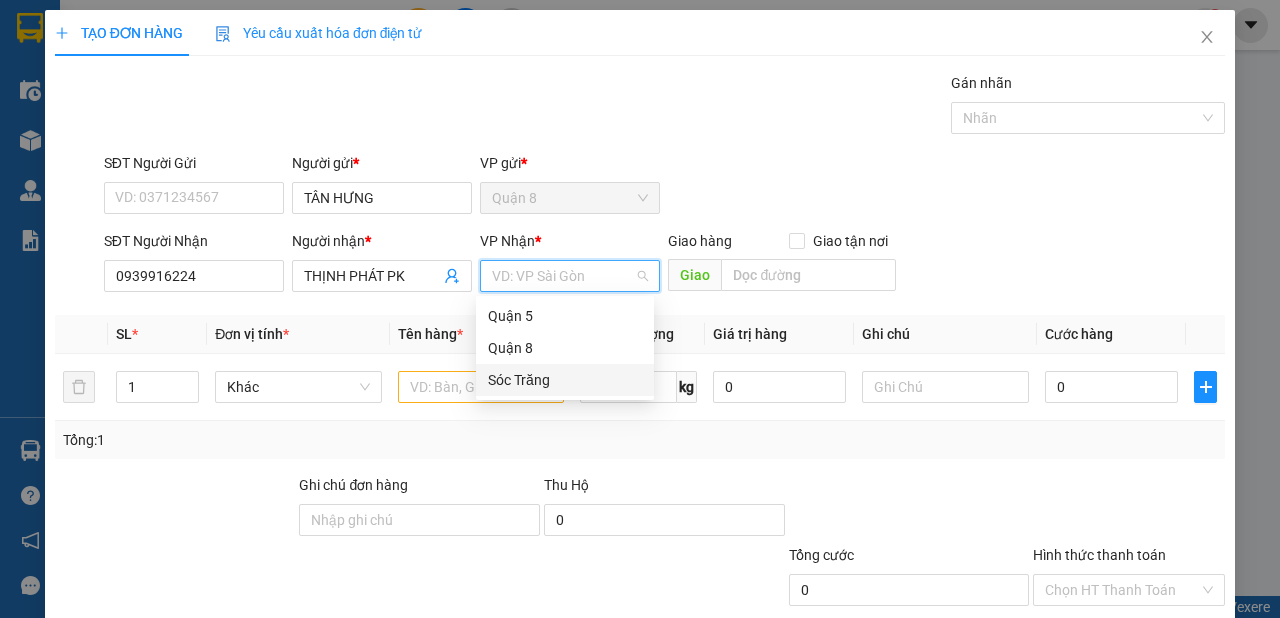 click on "Sóc Trăng" at bounding box center [565, 380] 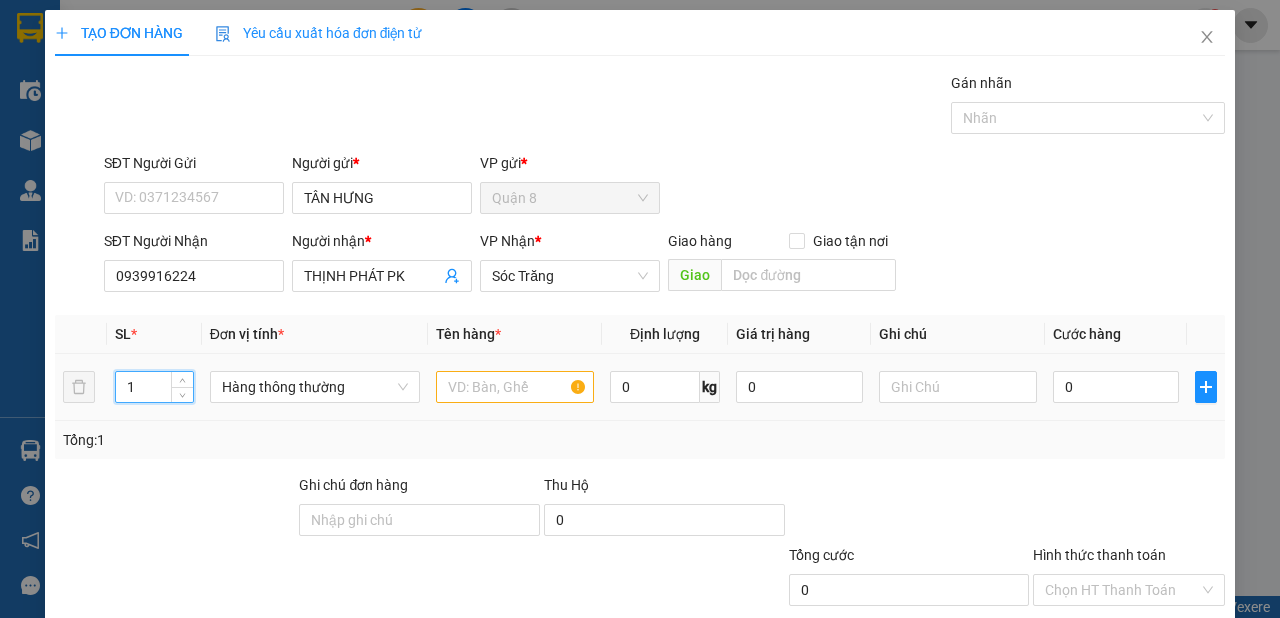 click on "1" at bounding box center [154, 387] 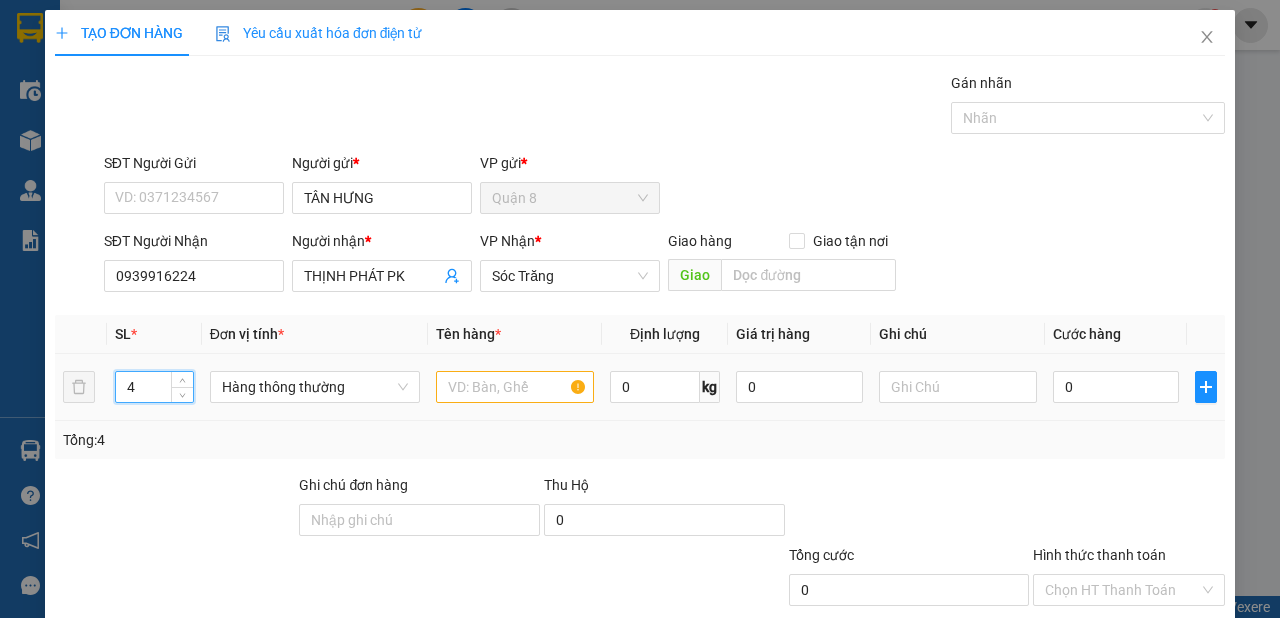type on "4" 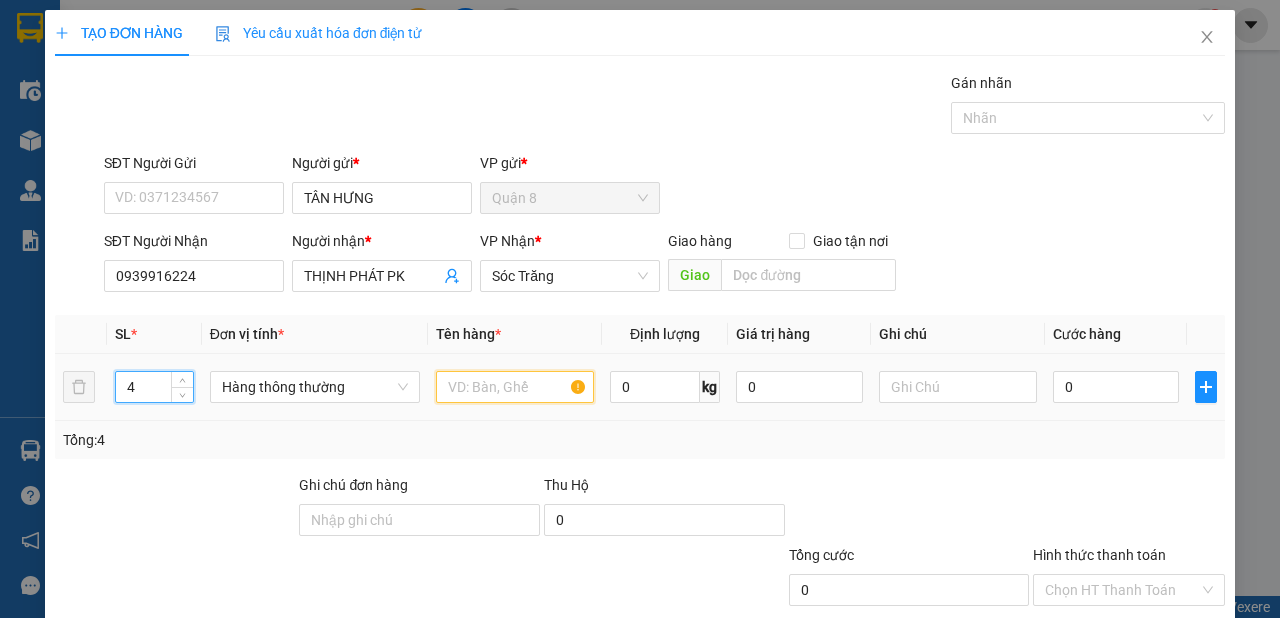 drag, startPoint x: 481, startPoint y: 376, endPoint x: 507, endPoint y: 338, distance: 46.043457 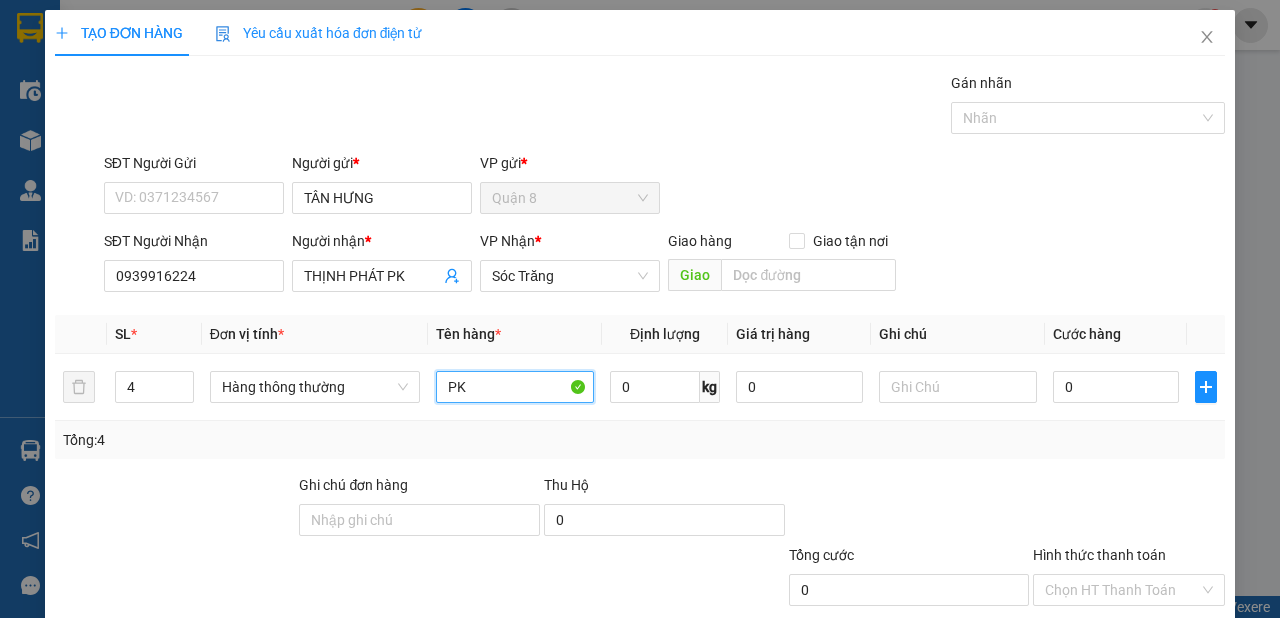 type on "PK" 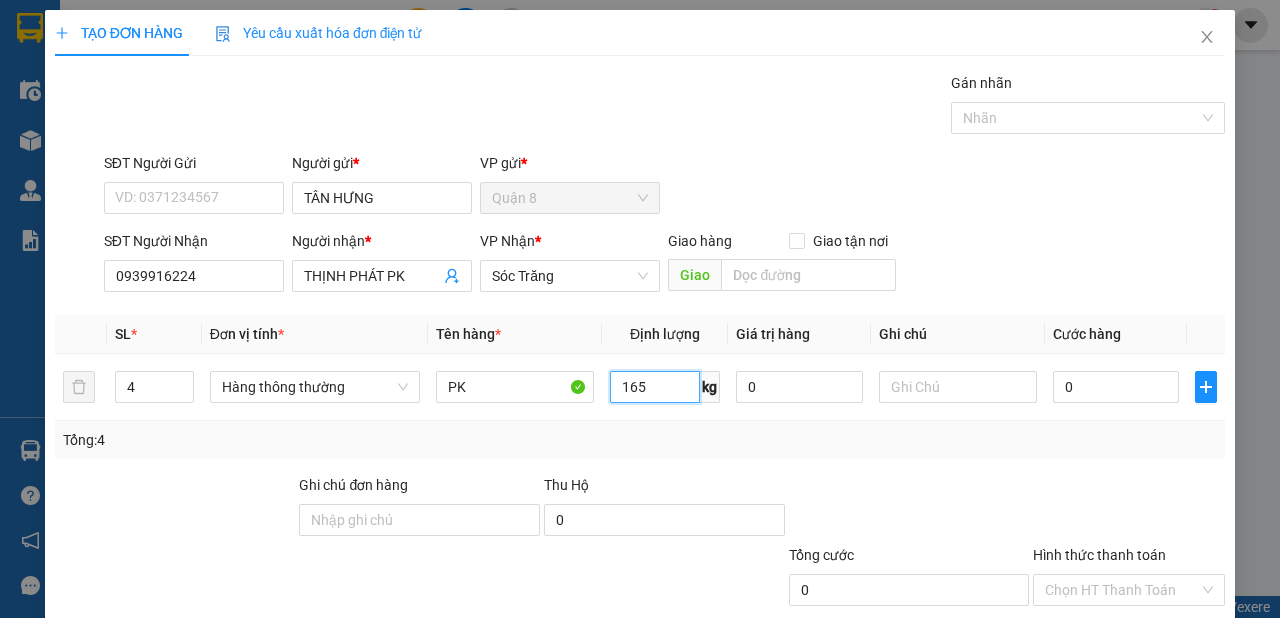 type on "165" 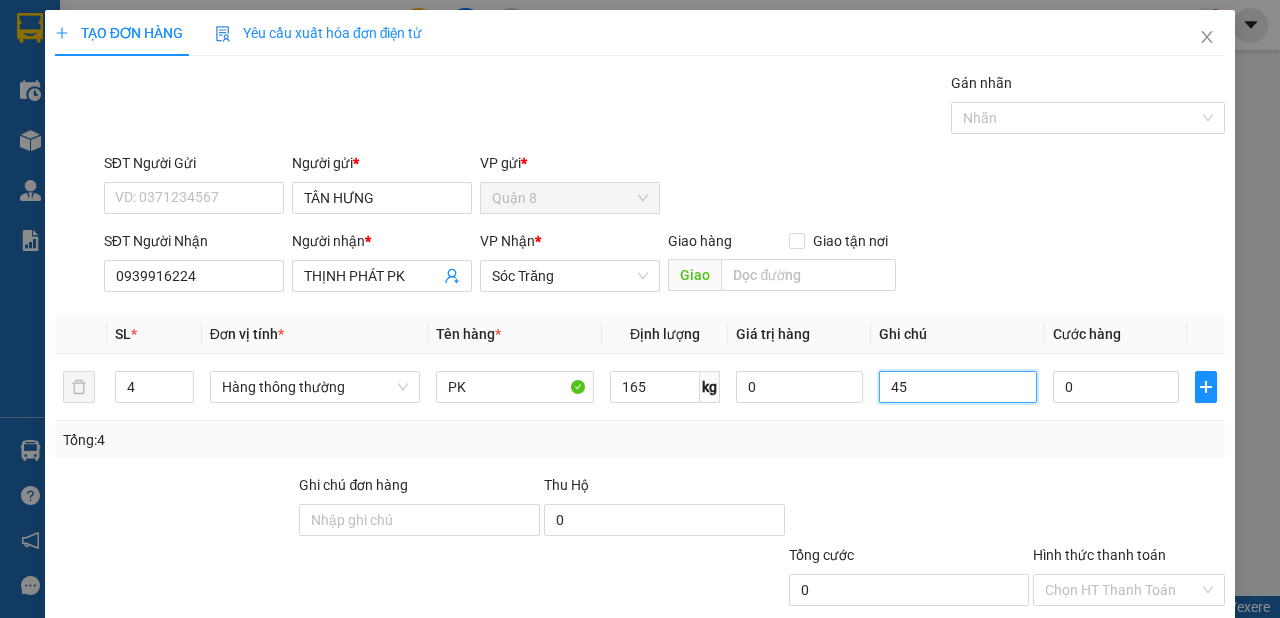 type on "4" 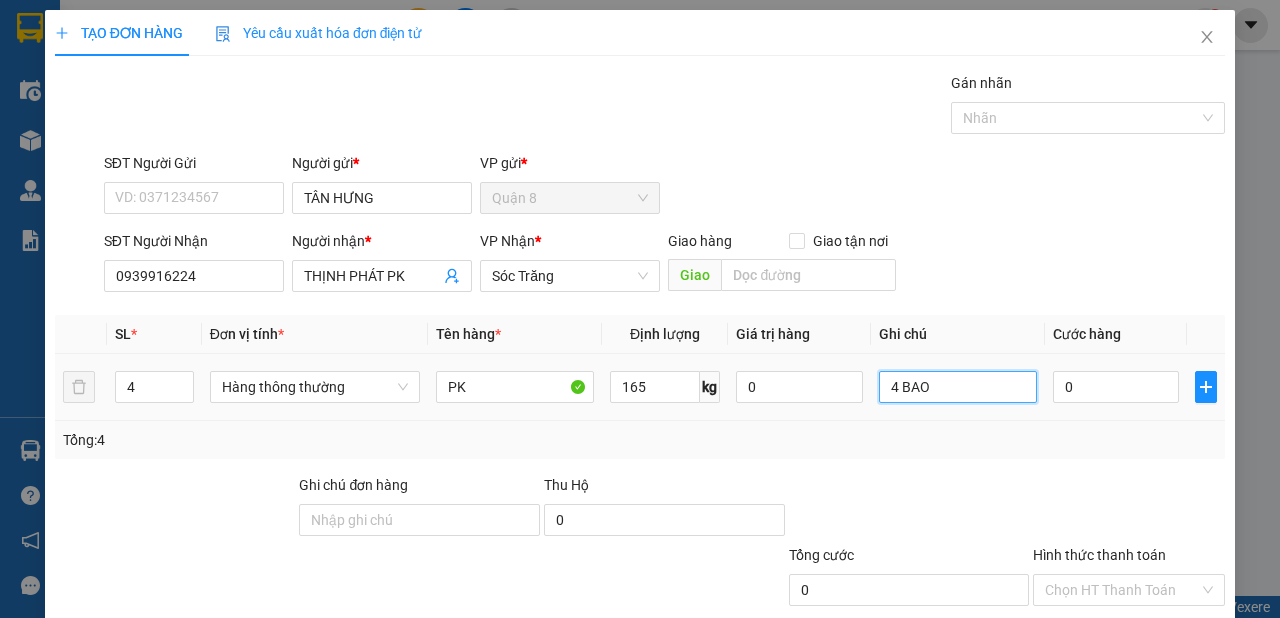 scroll, scrollTop: 120, scrollLeft: 0, axis: vertical 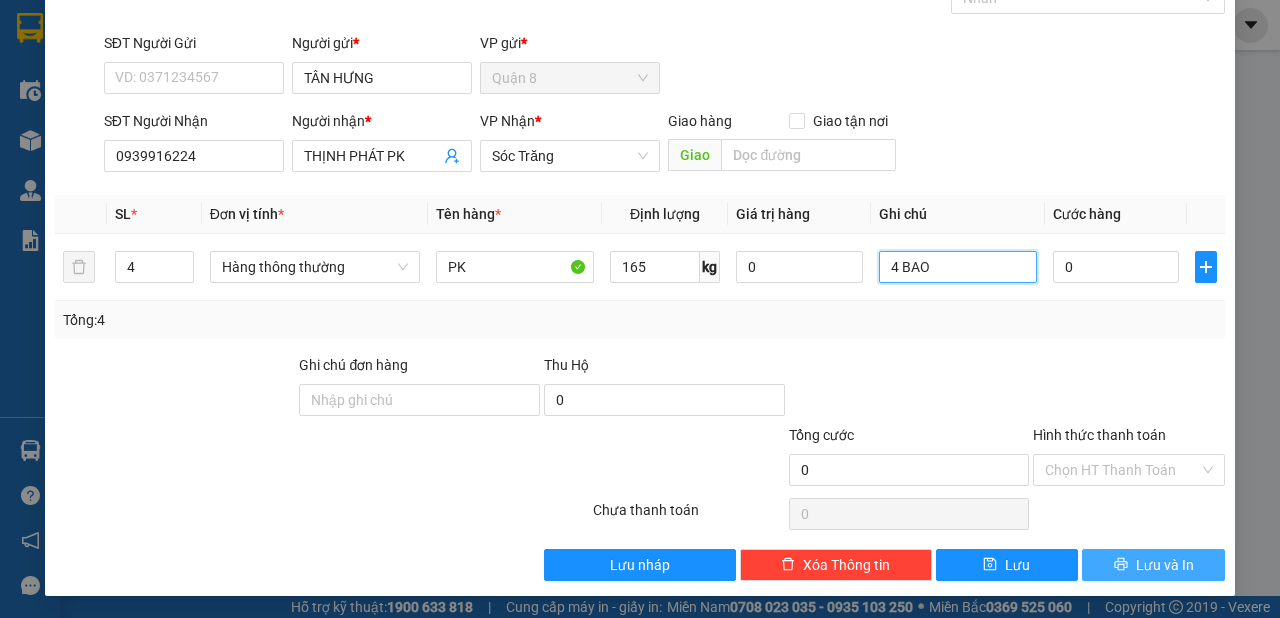 type on "4 BAO" 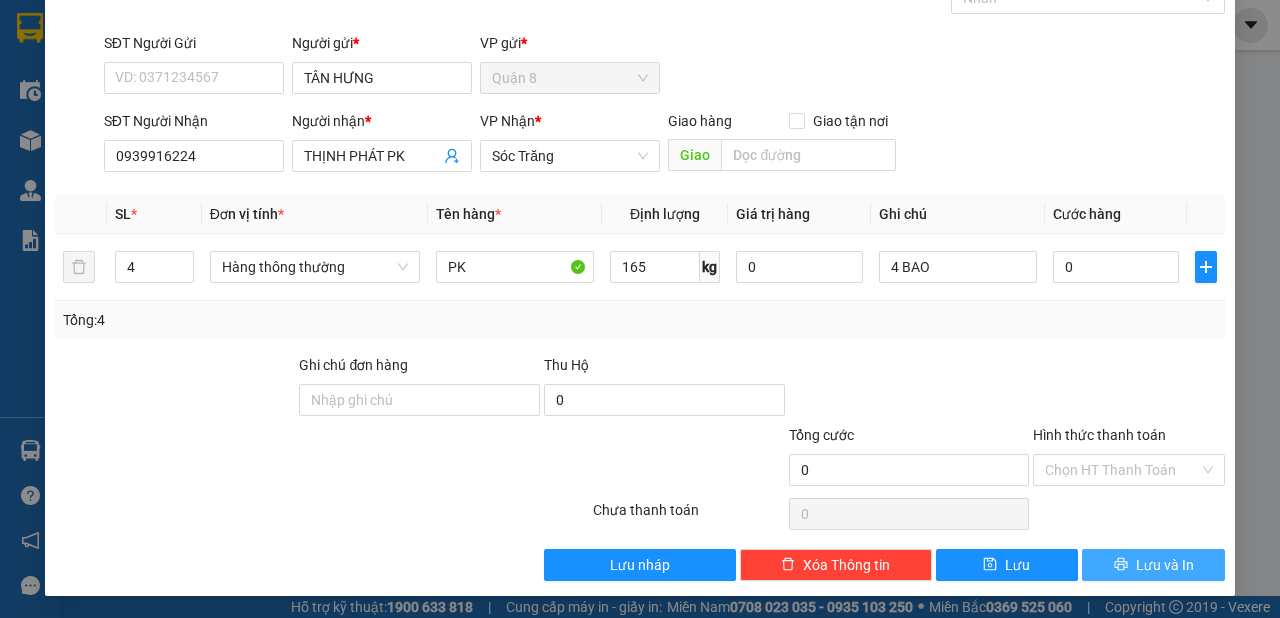 click on "Lưu và In" at bounding box center (1153, 565) 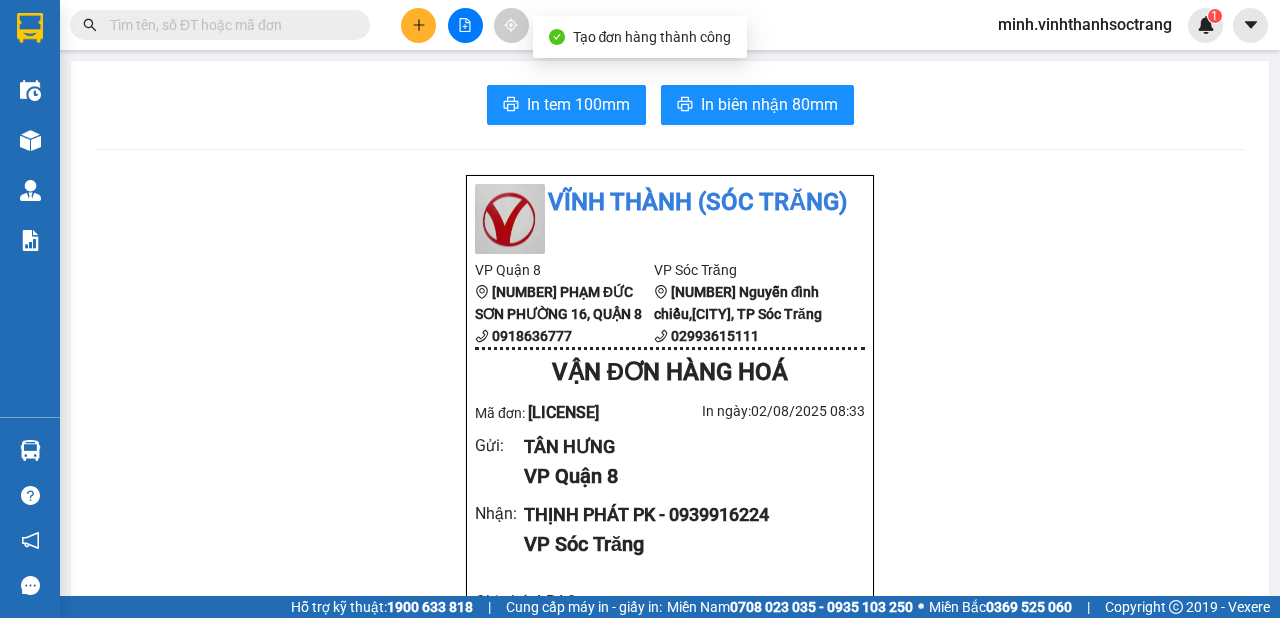 click on "In tem 100mm
In biên nhận 80mm Vĩnh Thành (Sóc Trăng) VP Quận 8   [NUMBER] PHẠM ĐỨC SƠN PHƯỜNG 16, QUẬN 8   [PHONE] VP Sóc Trăng   [NUMBER] Nguyễn đình chiểu,[CITY], TP Sóc Trăng   [PHONE] VẬN ĐƠN HÀNG HOÁ Mã đơn:   [LICENSE] In ngày:  [DATE]   [TIME] Gửi :   [COMPANY]    VP Quận 8 Nhận :   [COMPANY] PK - [PHONE] VP Sóc Trăng Ghi chú:  4 BAO   Tên (giá trị hàng) SL Cước món hàng Hàng thông thường - PK    (0) 4 0 Tổng cộng 4 0 Loading... Chưa cước Tổng phải thu : 0 VND Người gửi hàng xác nhận NV nhận hàng (Kí và ghi rõ họ tên) [FULL_NAME] Quy định nhận/gửi hàng : Công ty không nhận hàng cấm, hàng gian, hàng hư hỏng, vàng bạc đá quý, tiền , vé số, Không nhận vận chuyển động vật các loại Hàng gởi quý khách tự khai, tự niêm phong công ty không kiểm tra Biên bản này có giá trị trong vòng 2 ngày   Gửi:    Quận 8   CC" at bounding box center (670, 906) 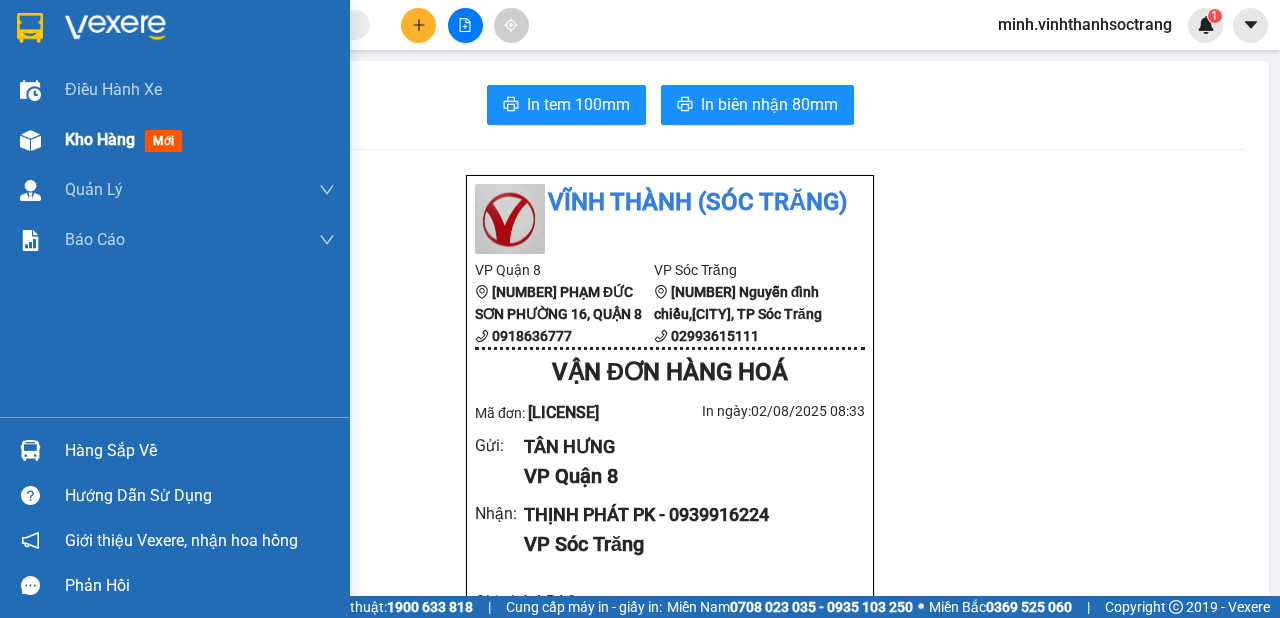 click on "Kho hàng" at bounding box center [100, 139] 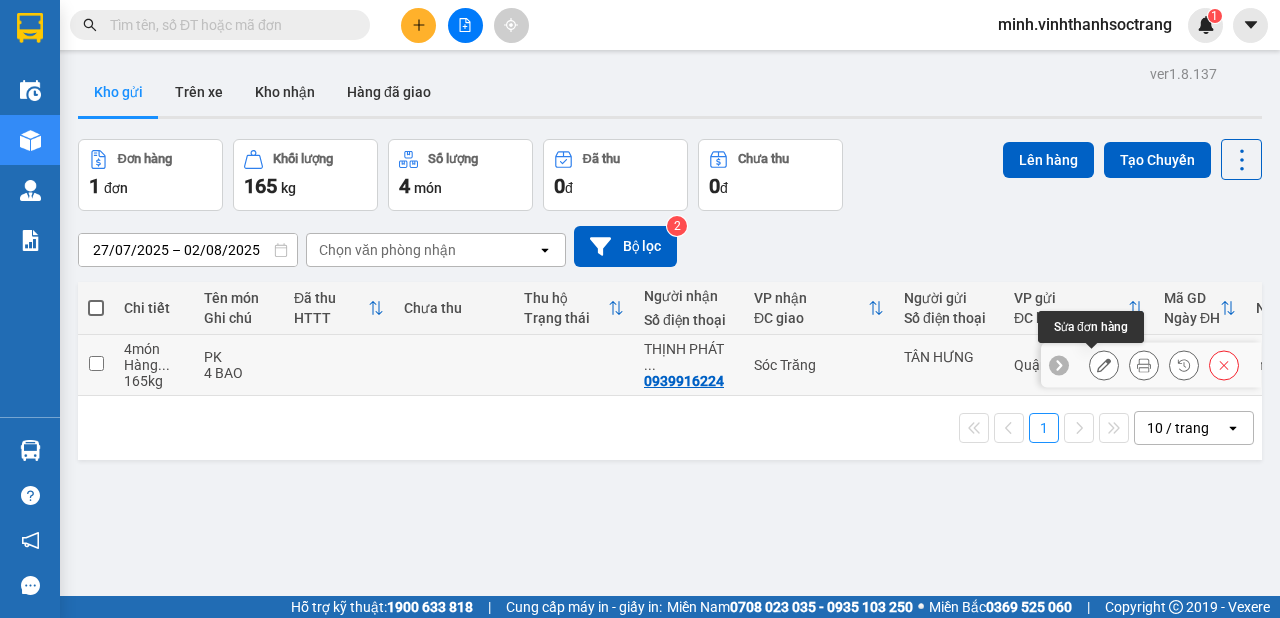 click 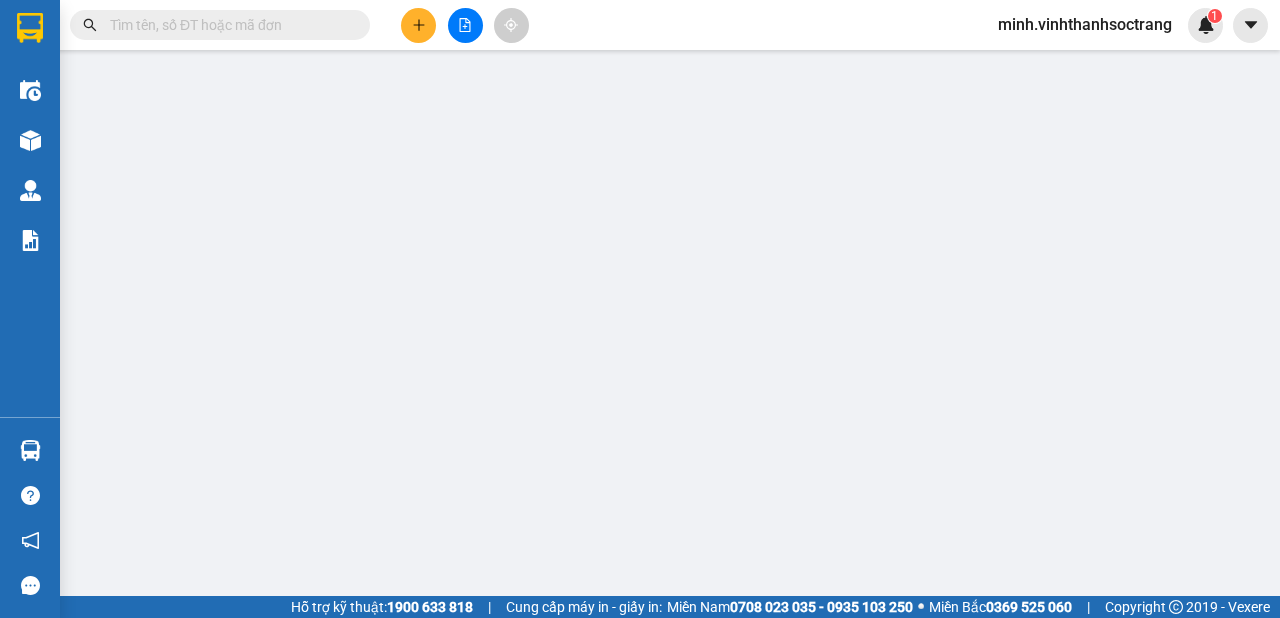 type on "TÂN HƯNG" 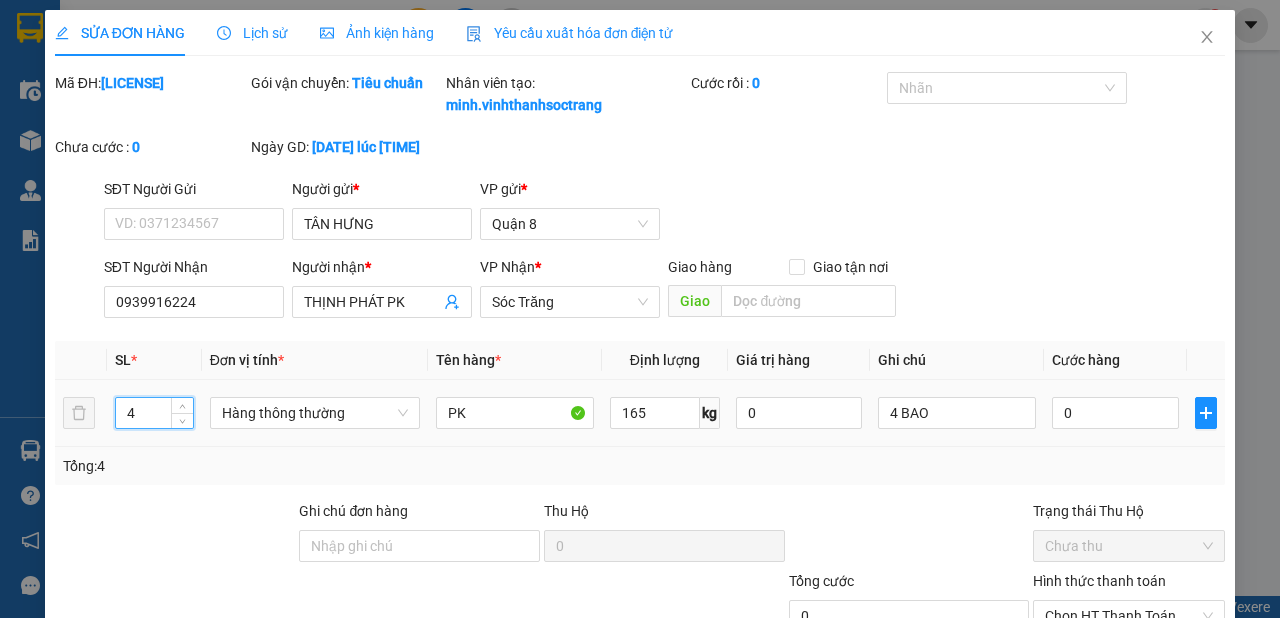 click on "4" at bounding box center (154, 413) 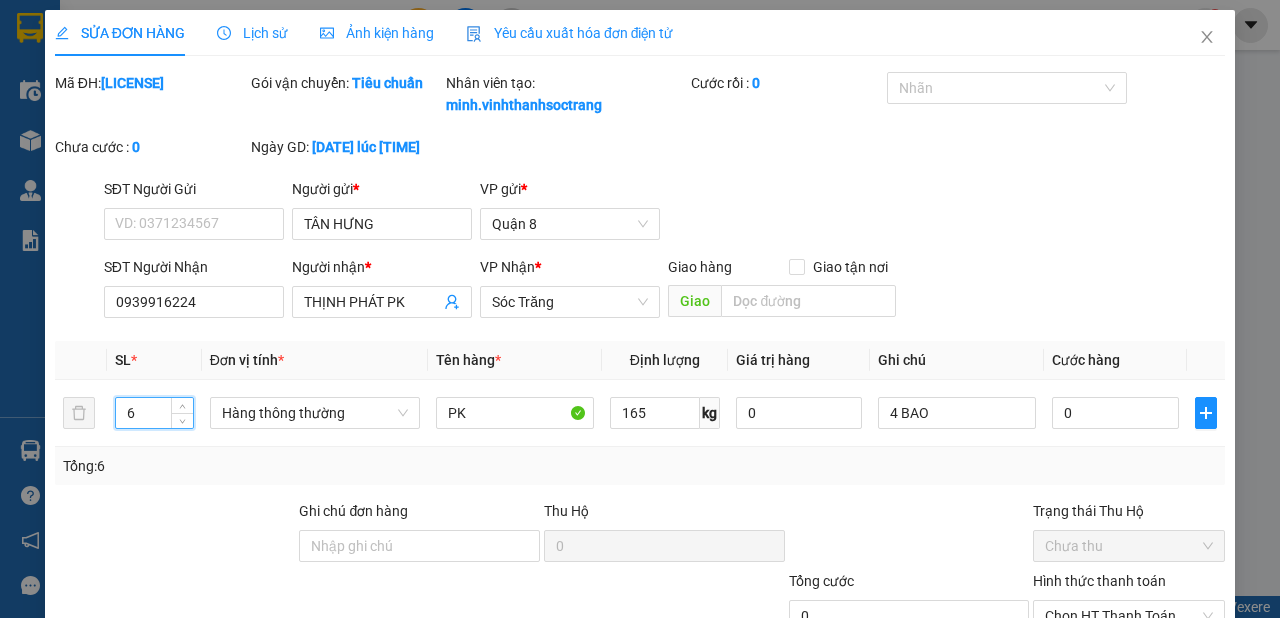 type on "6" 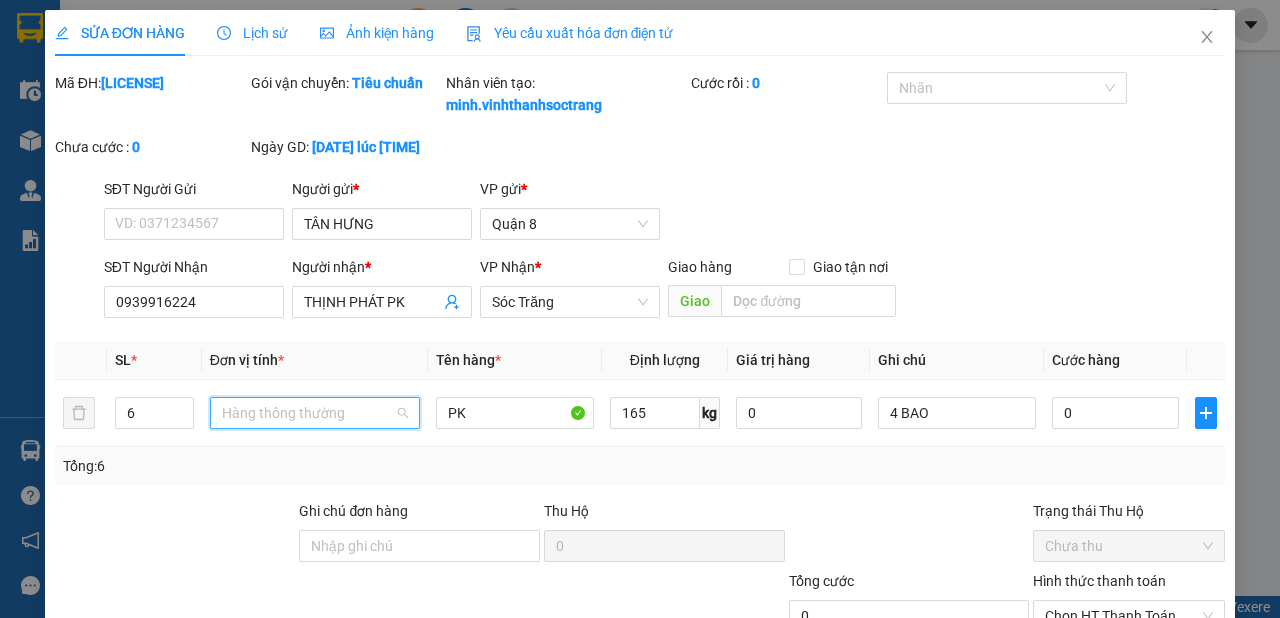 scroll, scrollTop: 320, scrollLeft: 0, axis: vertical 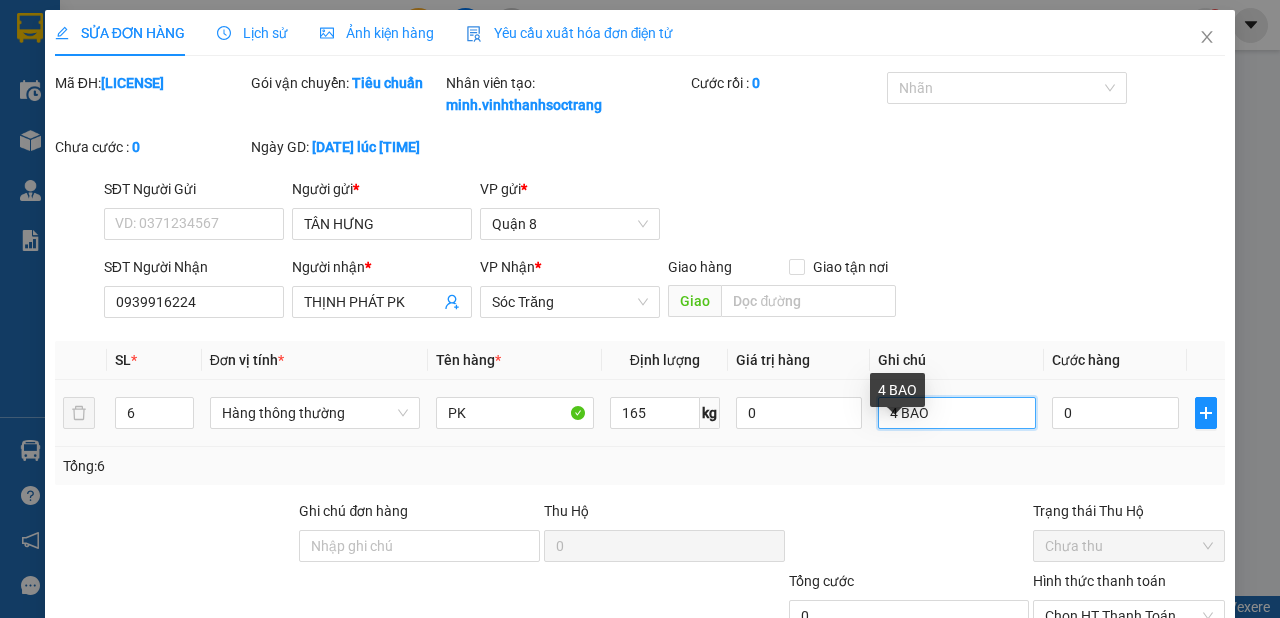 click on "4 BAO" at bounding box center [957, 413] 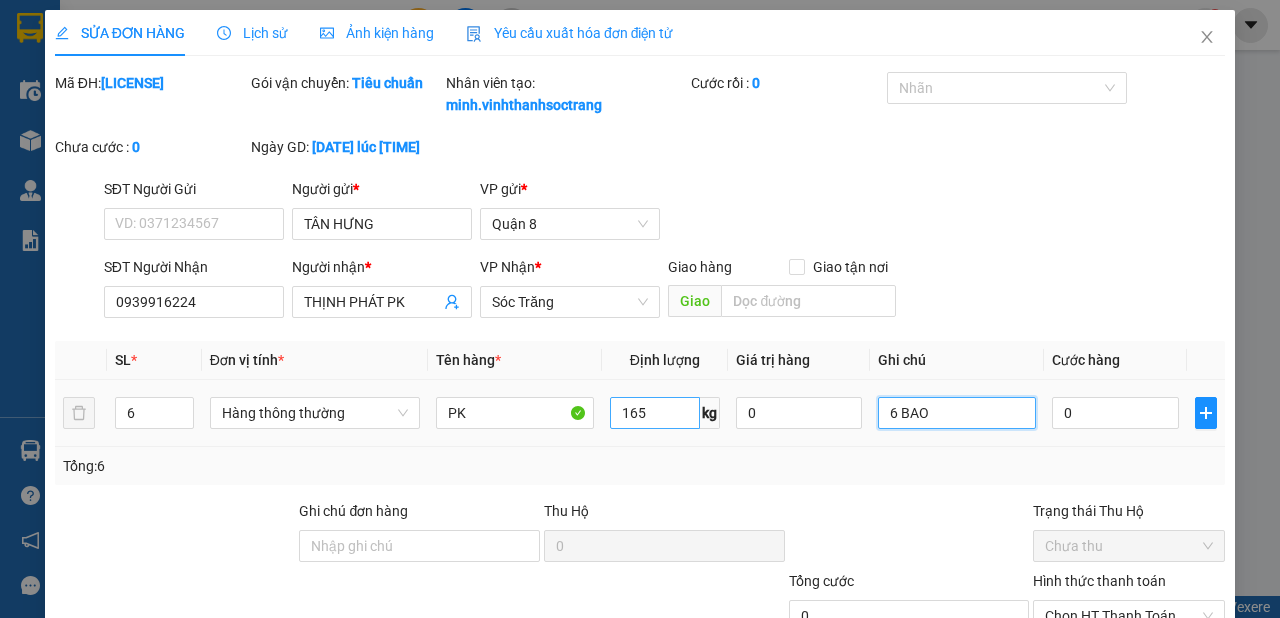 type on "6 BAO" 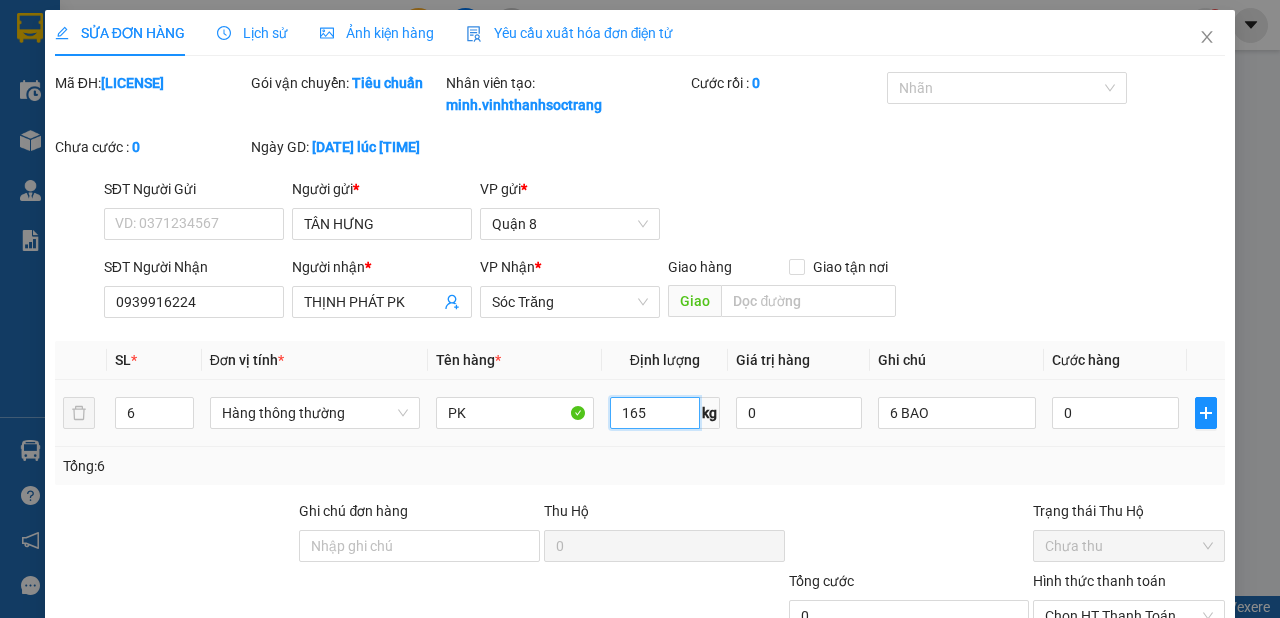 click on "165" at bounding box center [655, 413] 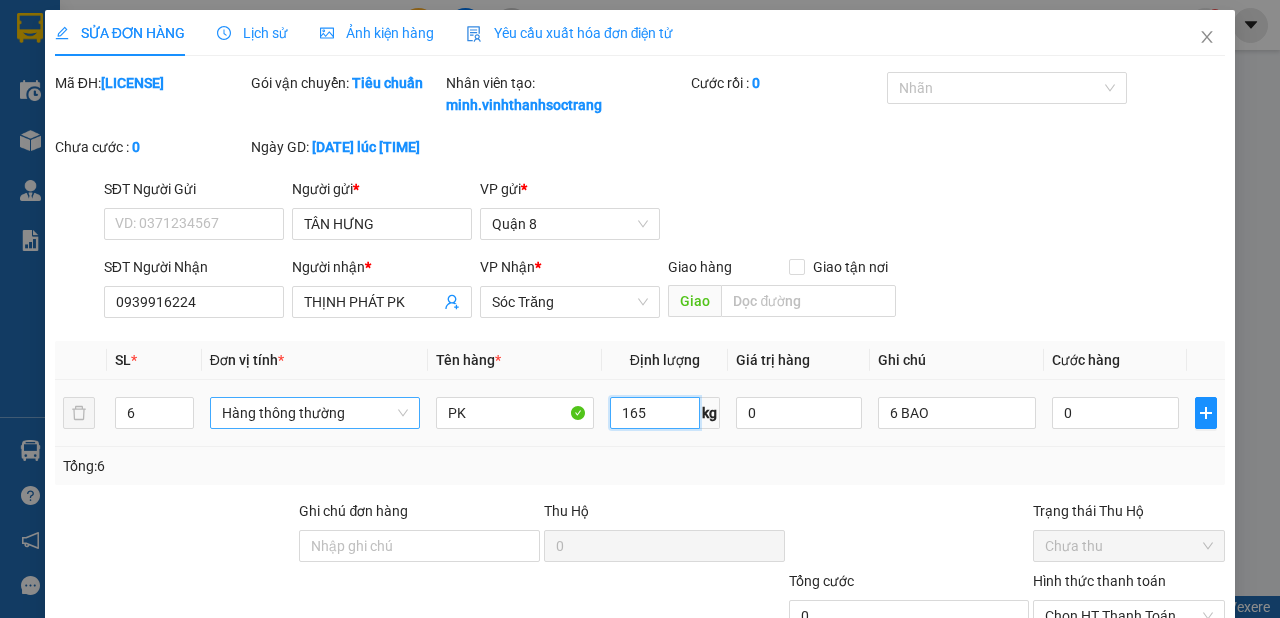 click on "Hàng thông thường" at bounding box center (315, 413) 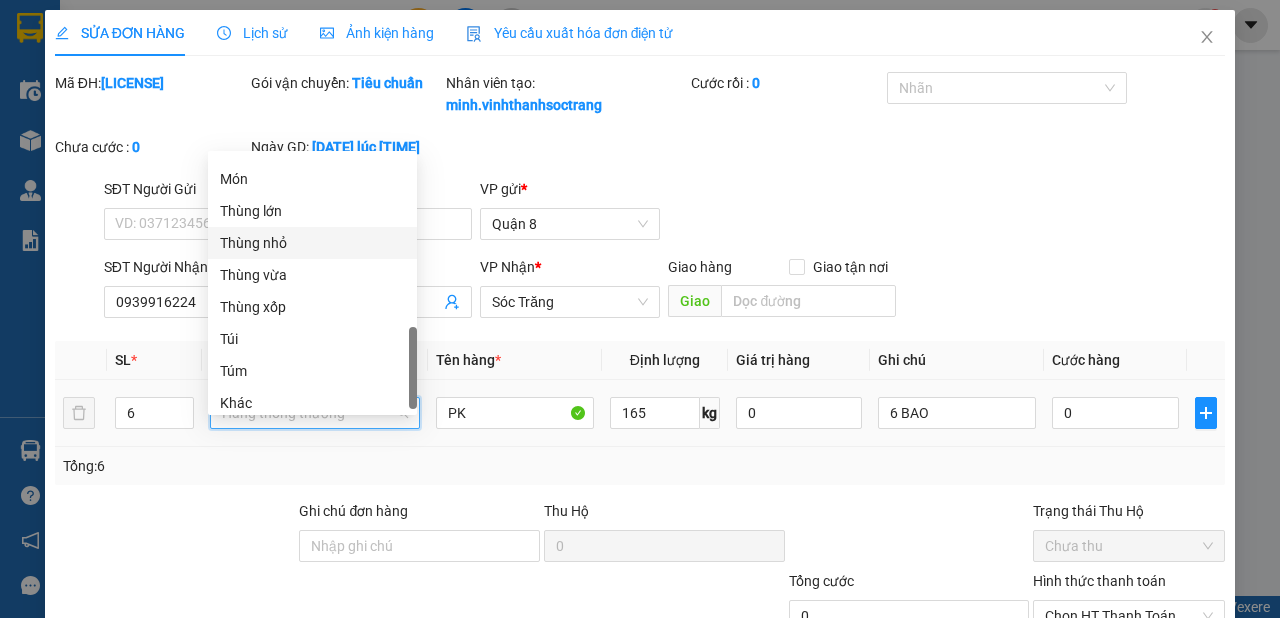 scroll, scrollTop: 736, scrollLeft: 0, axis: vertical 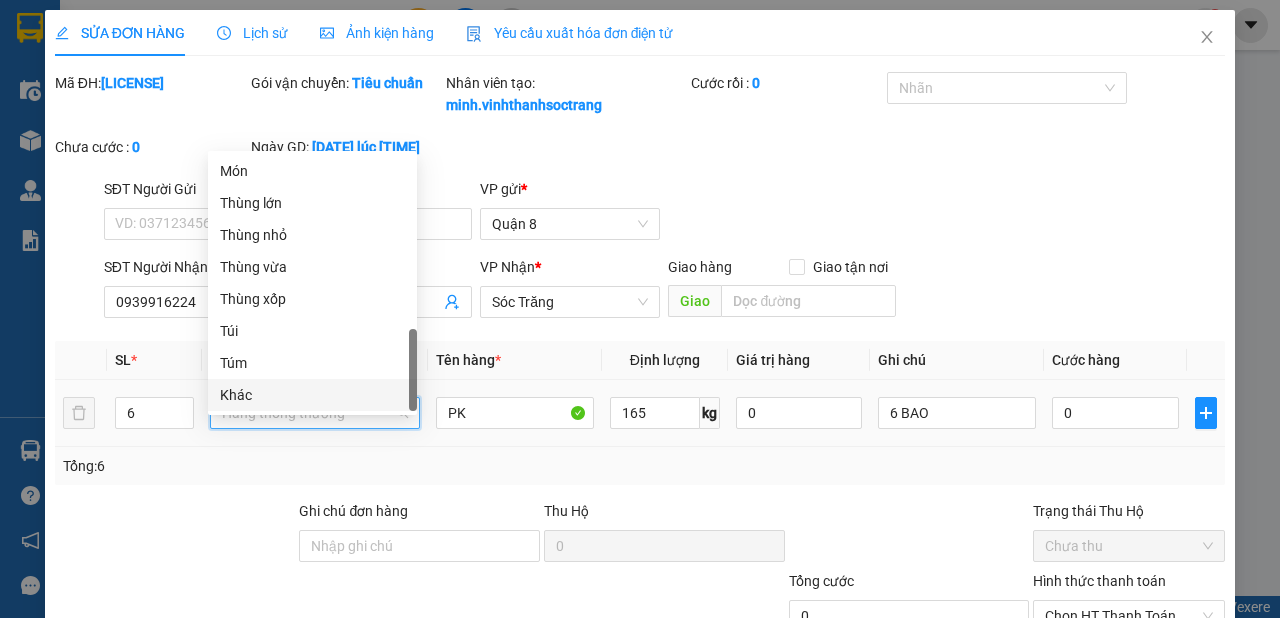 click on "Khác" at bounding box center [312, 395] 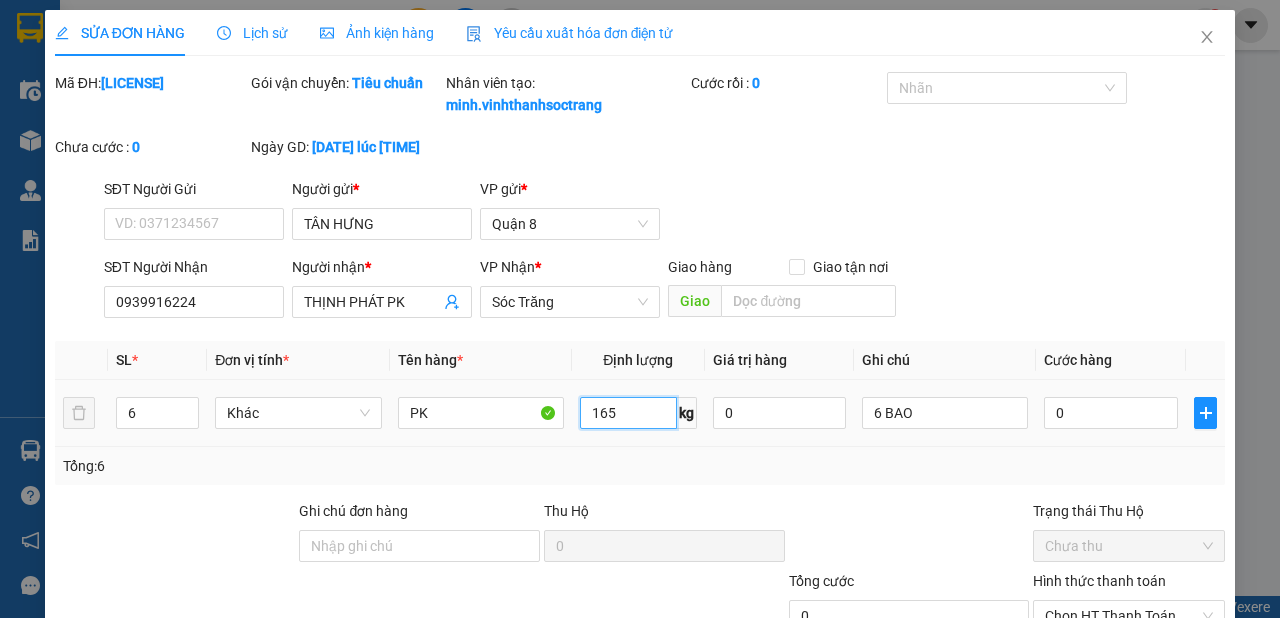 click on "165" at bounding box center [628, 413] 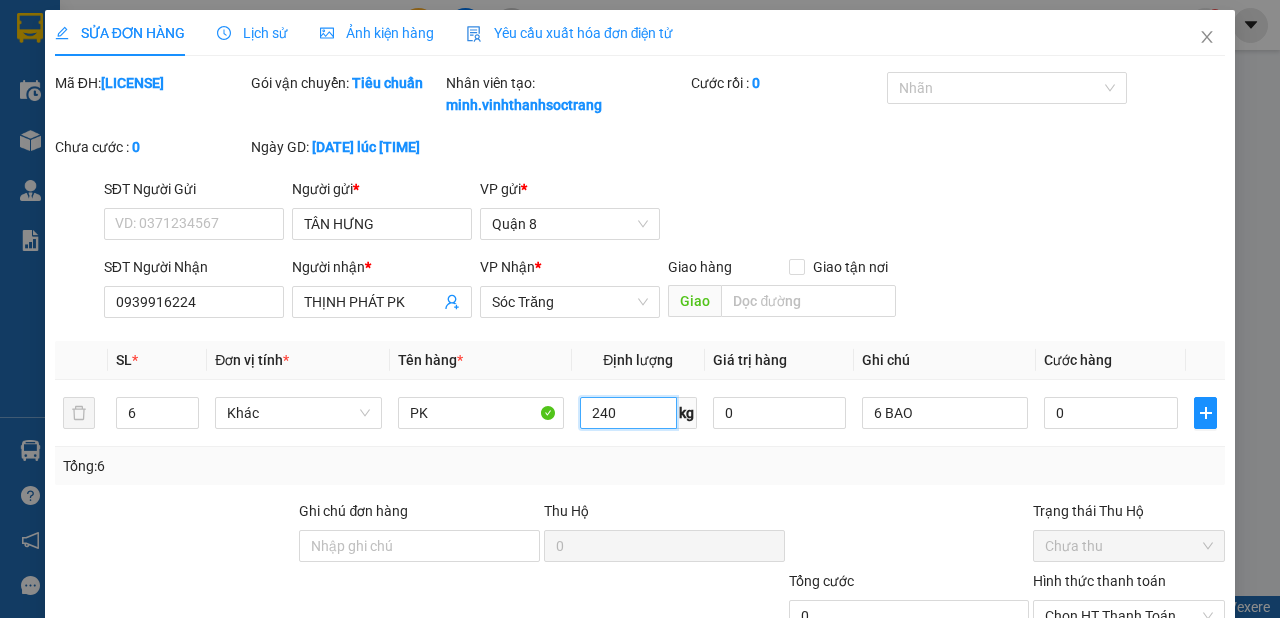scroll, scrollTop: 168, scrollLeft: 0, axis: vertical 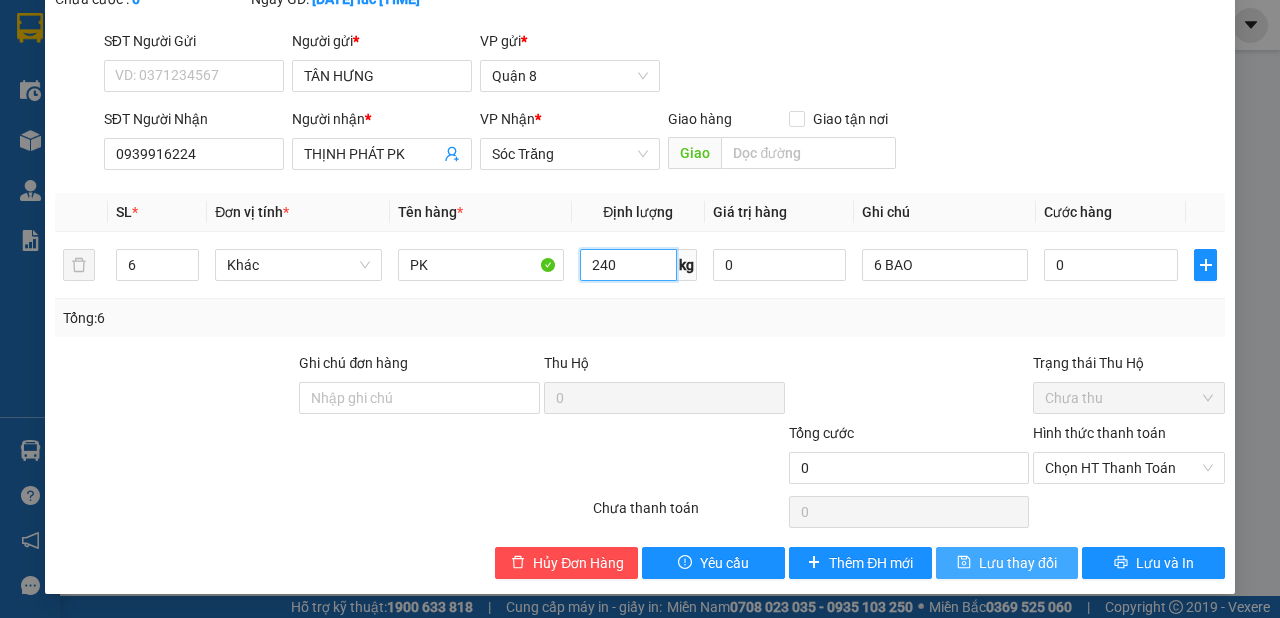 type on "240" 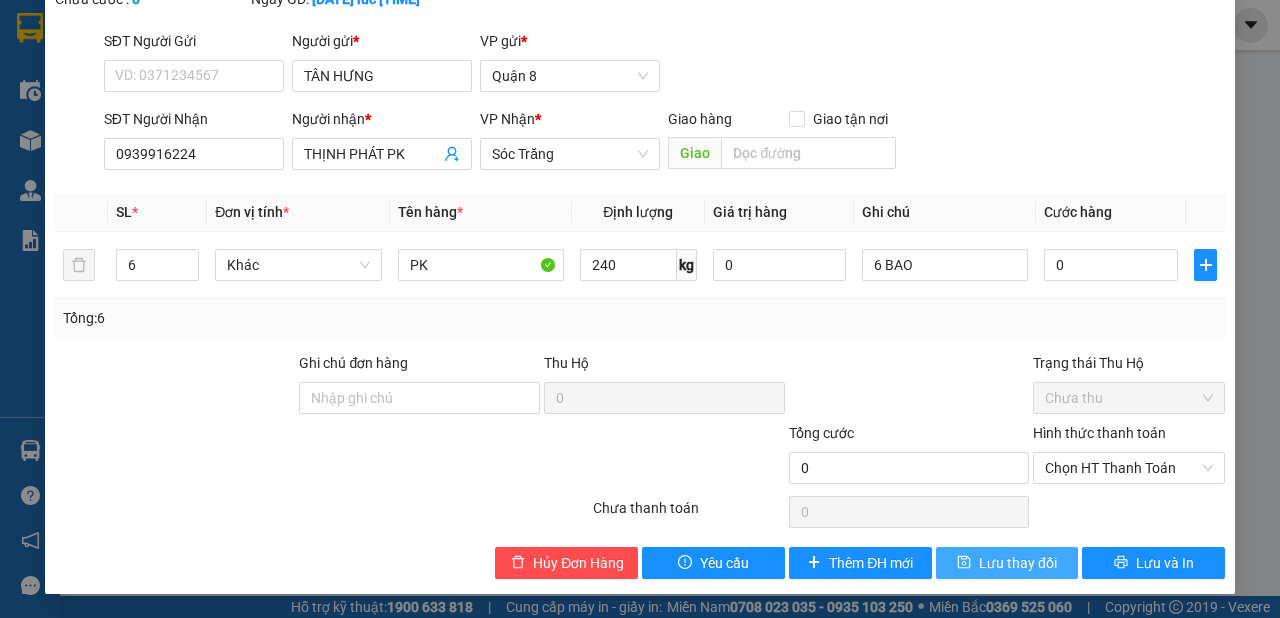 click on "Lưu thay đổi" at bounding box center (1007, 563) 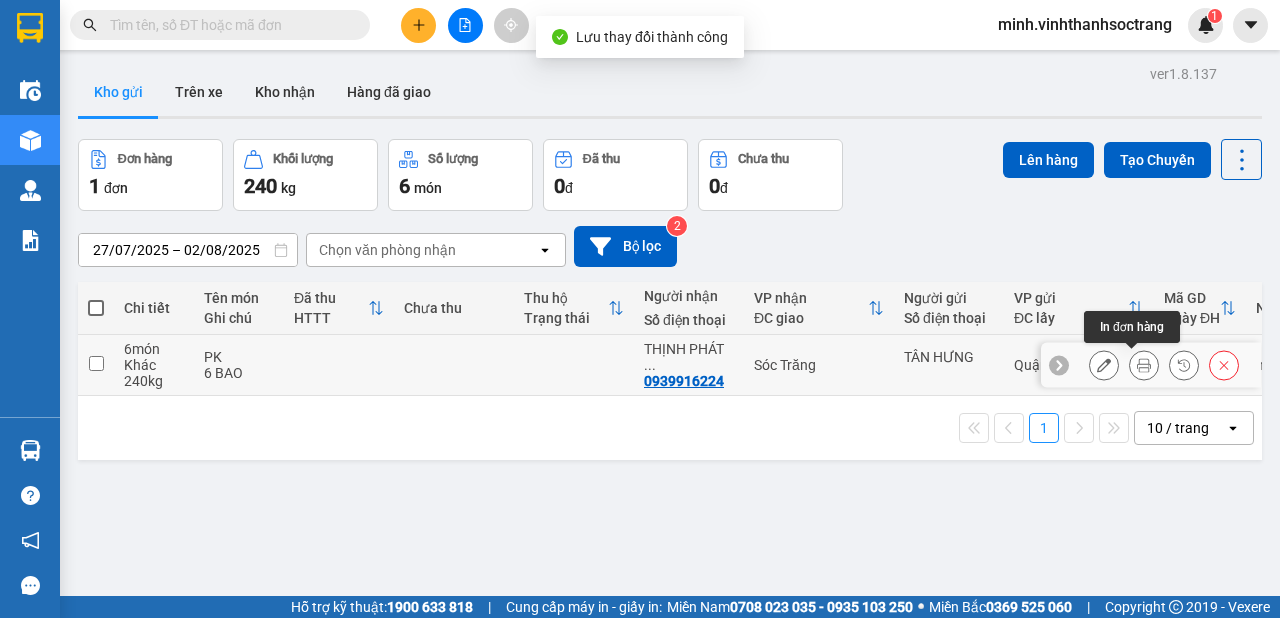 click 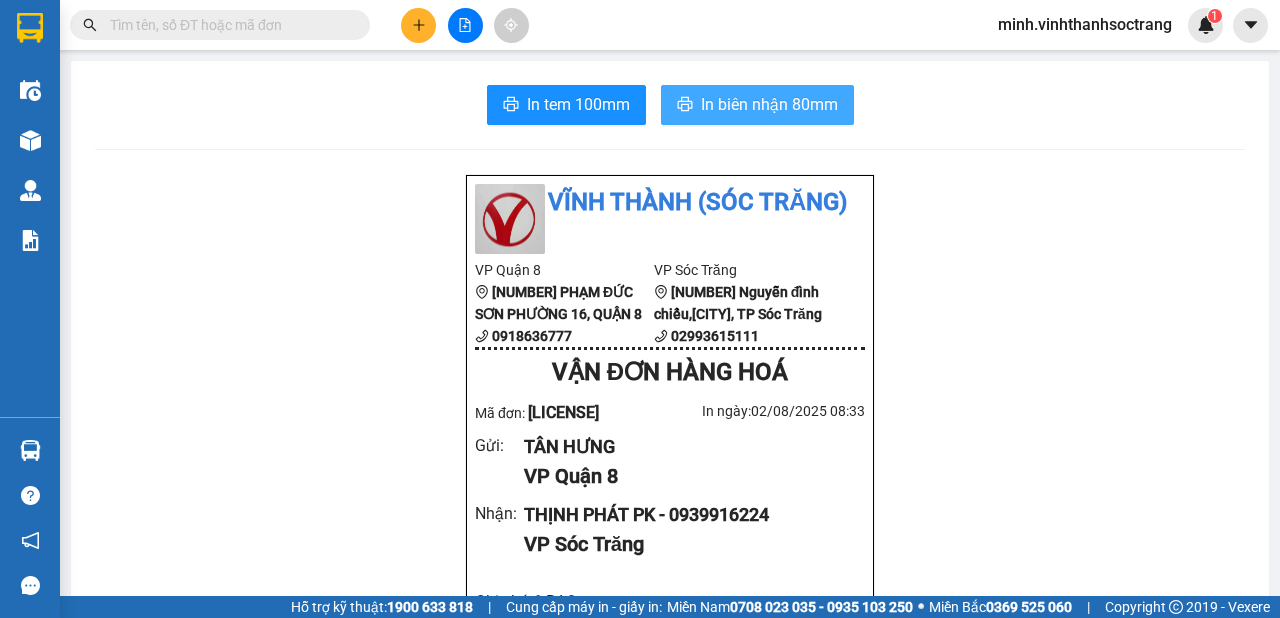 click on "In biên nhận 80mm" at bounding box center [769, 104] 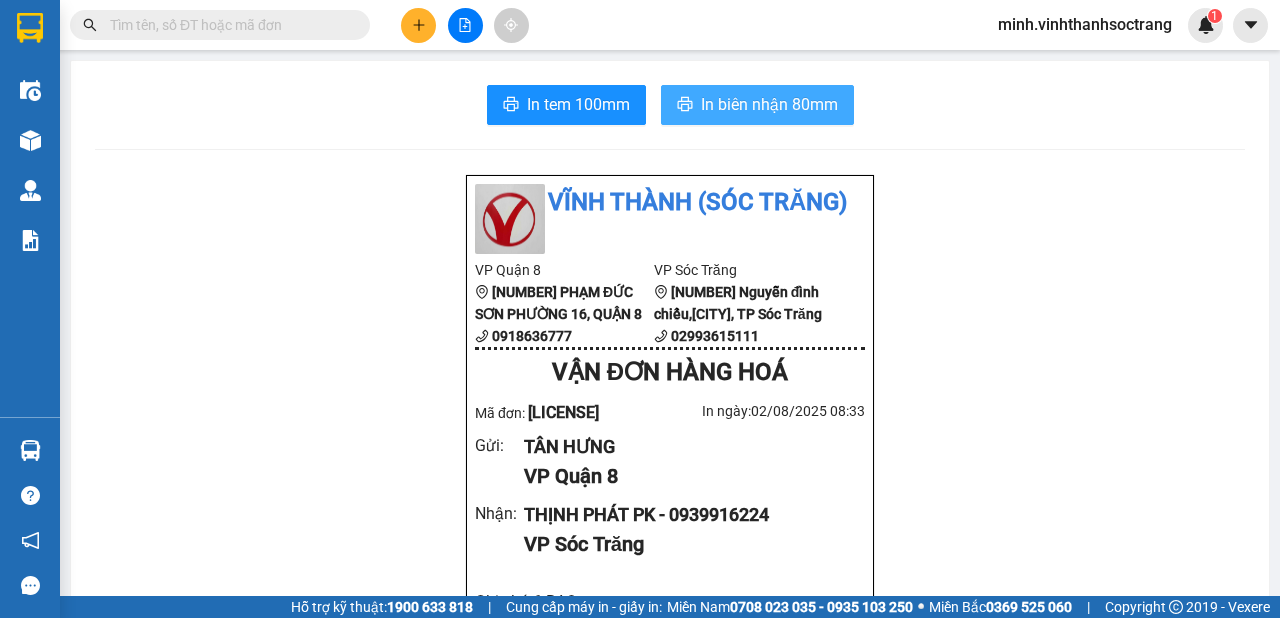 scroll, scrollTop: 0, scrollLeft: 0, axis: both 